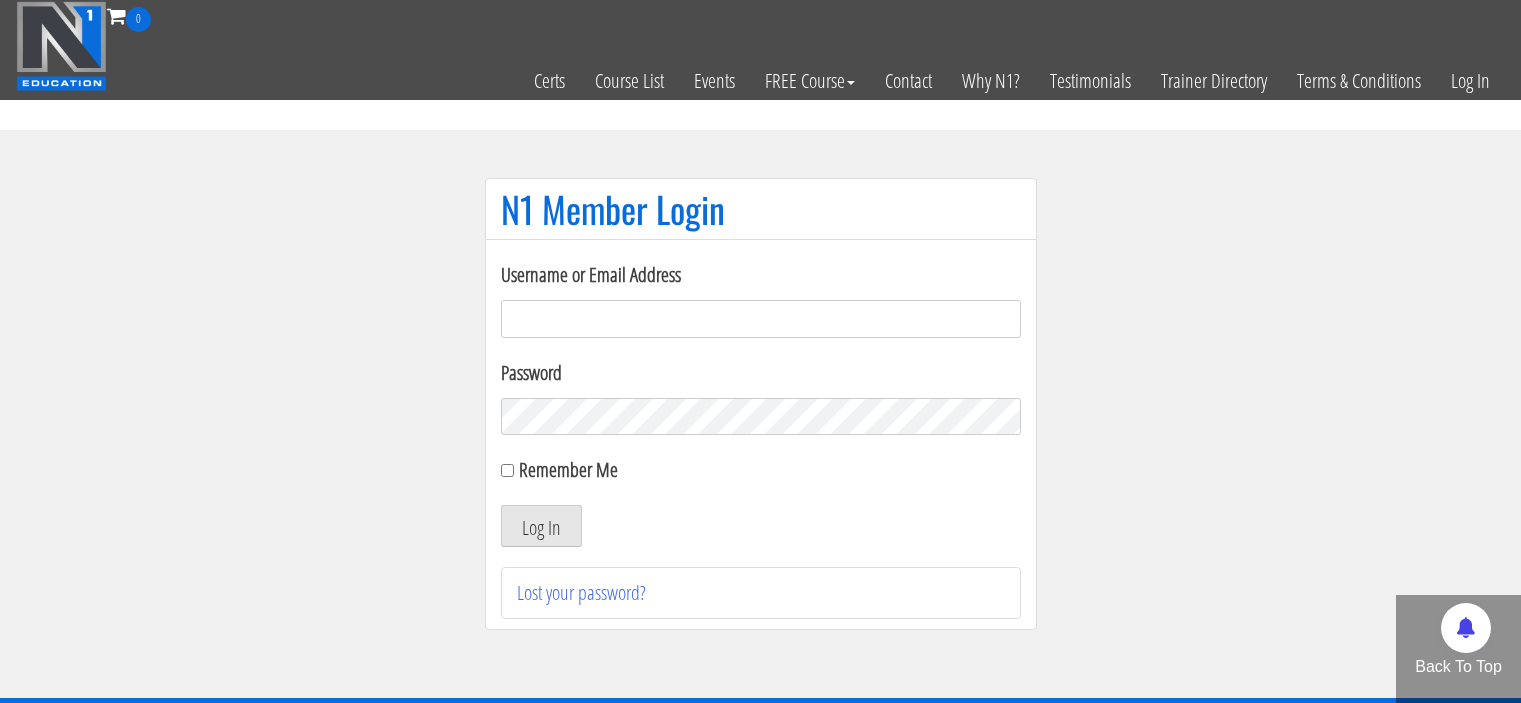 scroll, scrollTop: 0, scrollLeft: 0, axis: both 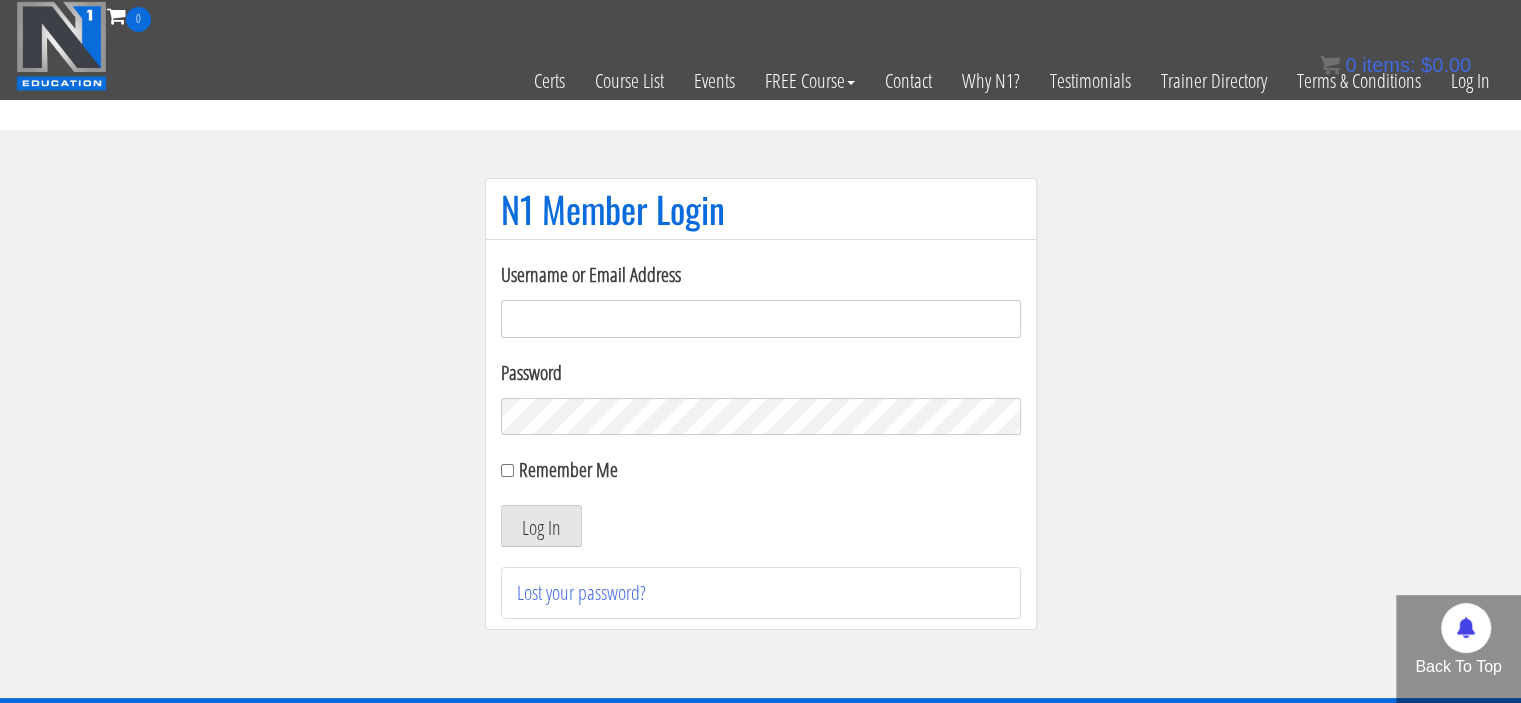 click on "Username or Email Address" at bounding box center [761, 319] 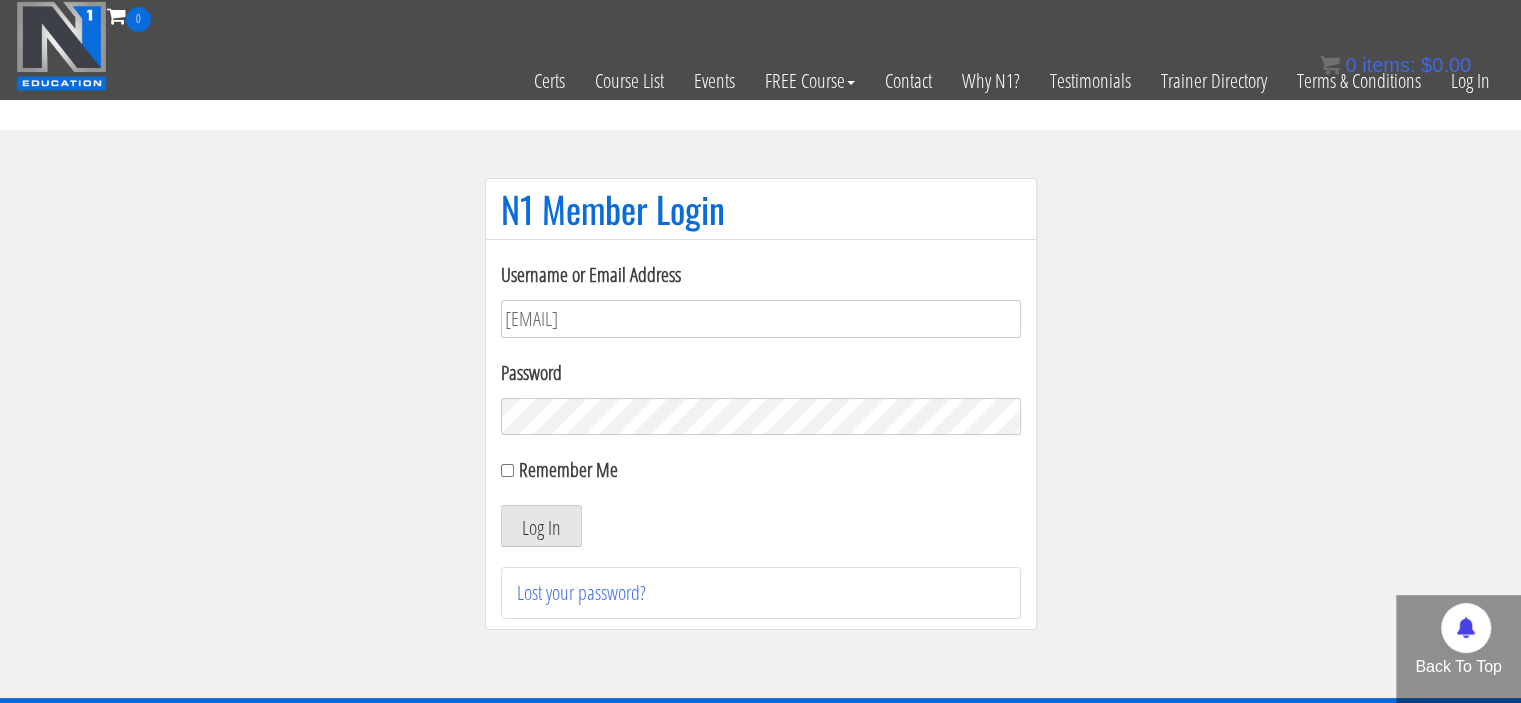 click on "Log In" at bounding box center [541, 526] 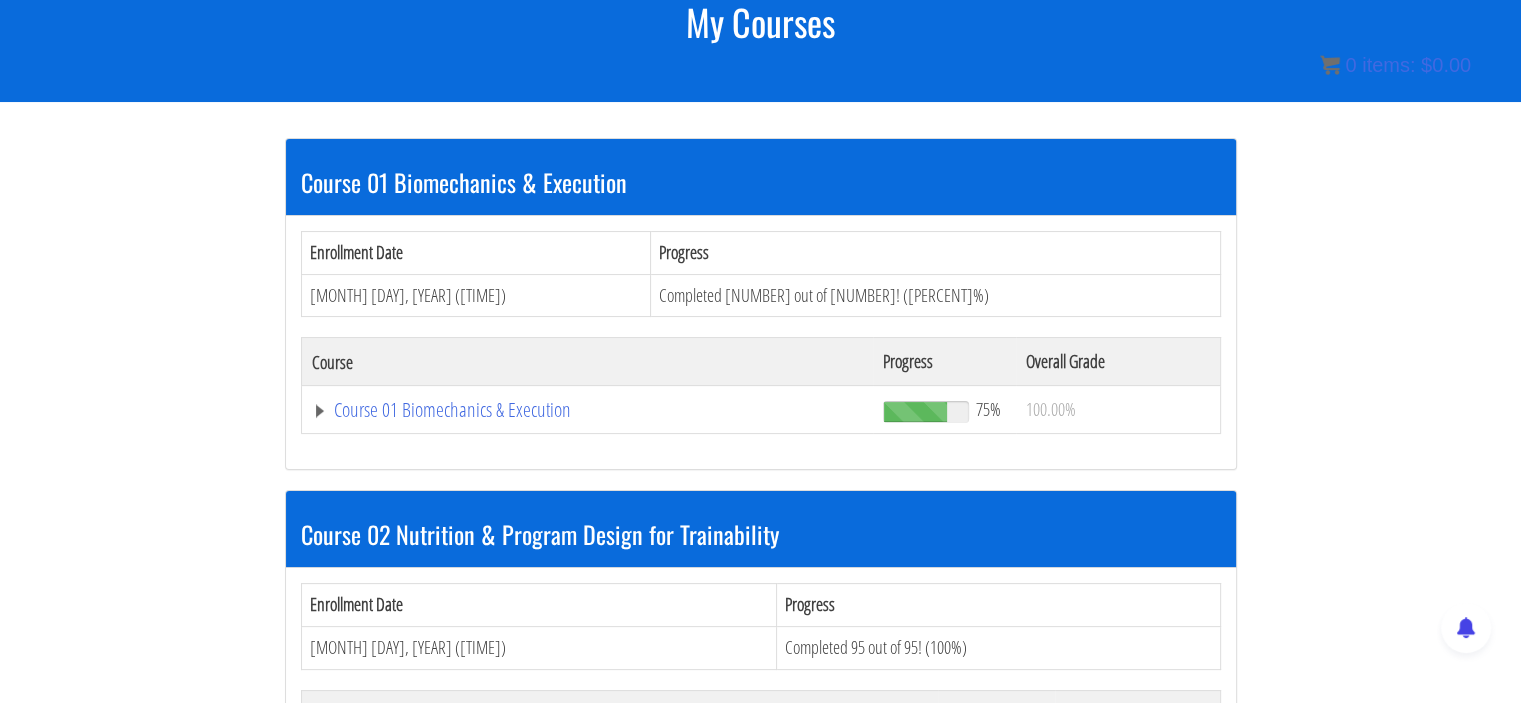 scroll, scrollTop: 288, scrollLeft: 0, axis: vertical 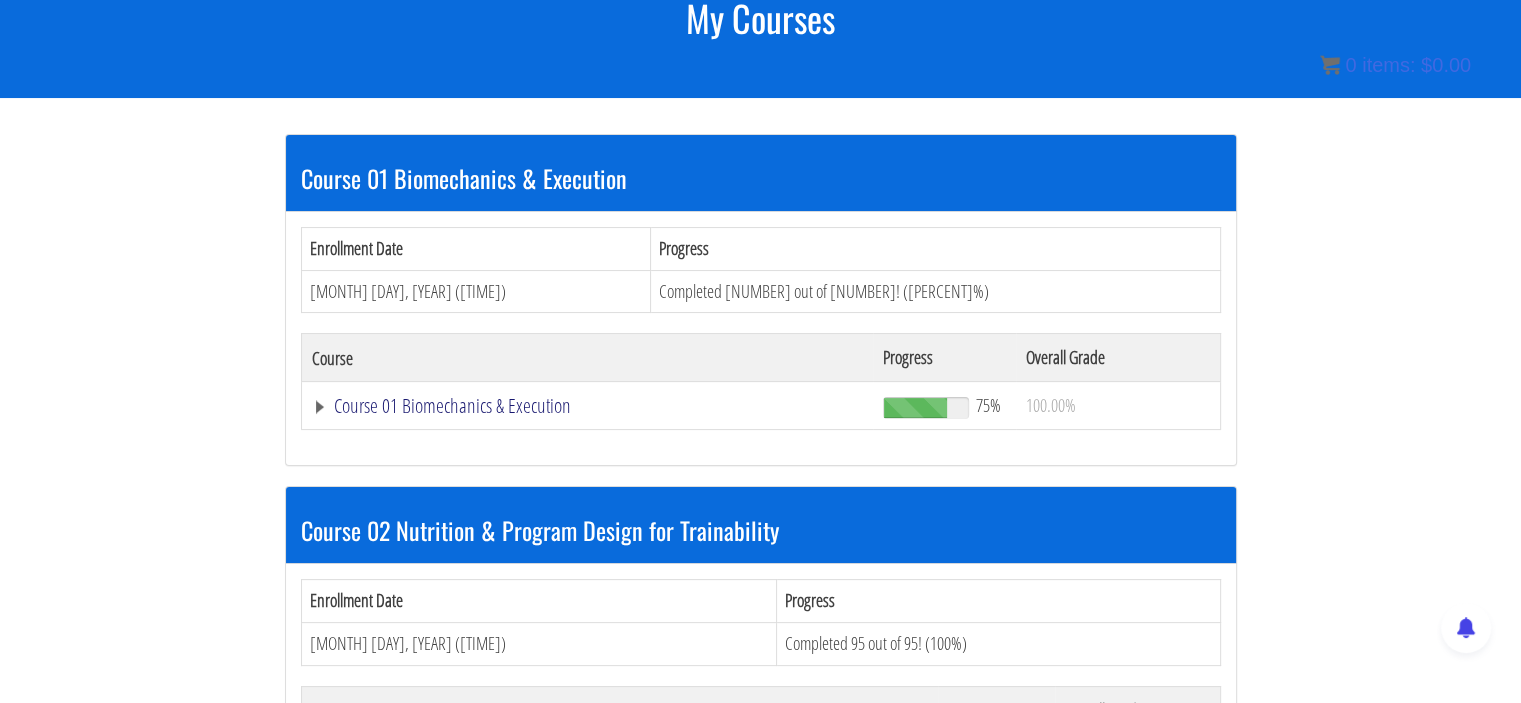 click on "Course 01 Biomechanics & Execution" at bounding box center (588, 406) 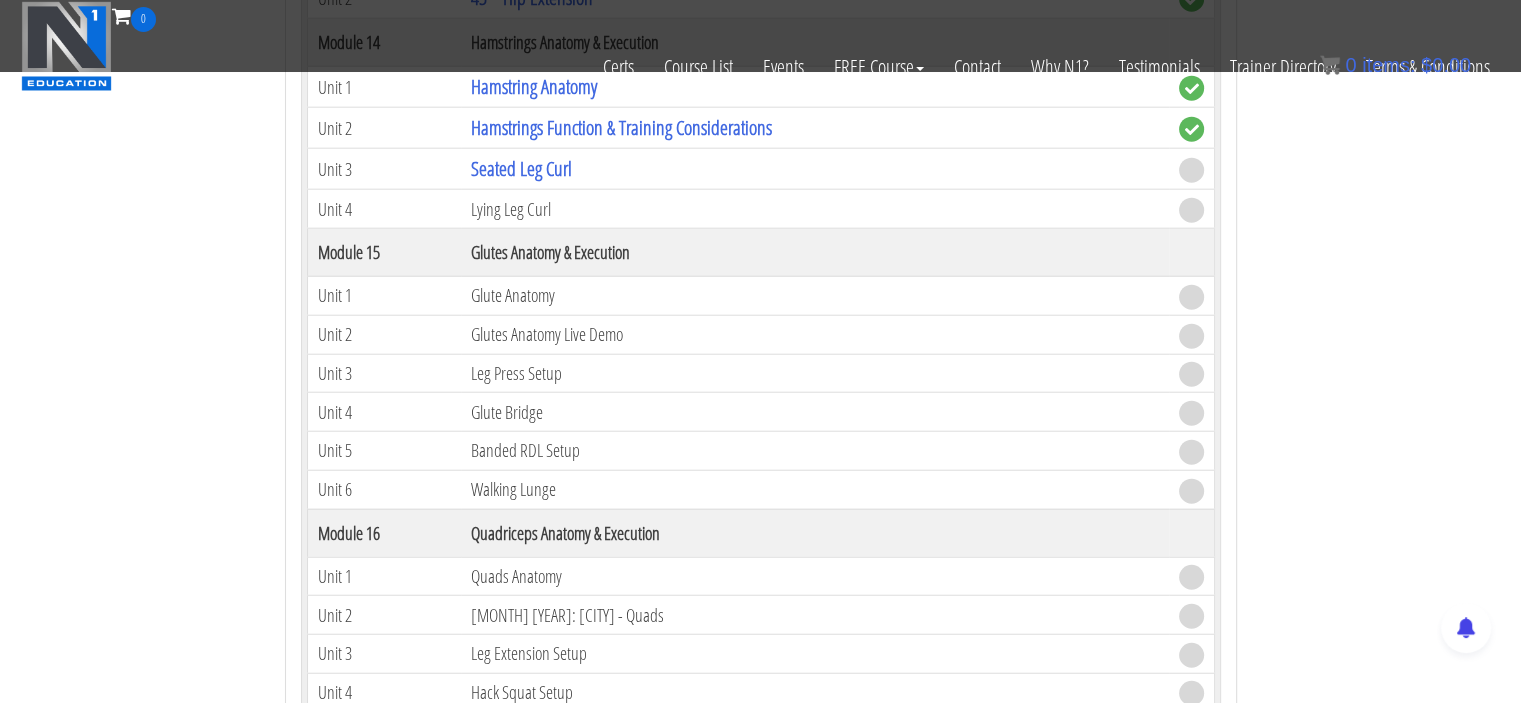 scroll, scrollTop: 4908, scrollLeft: 0, axis: vertical 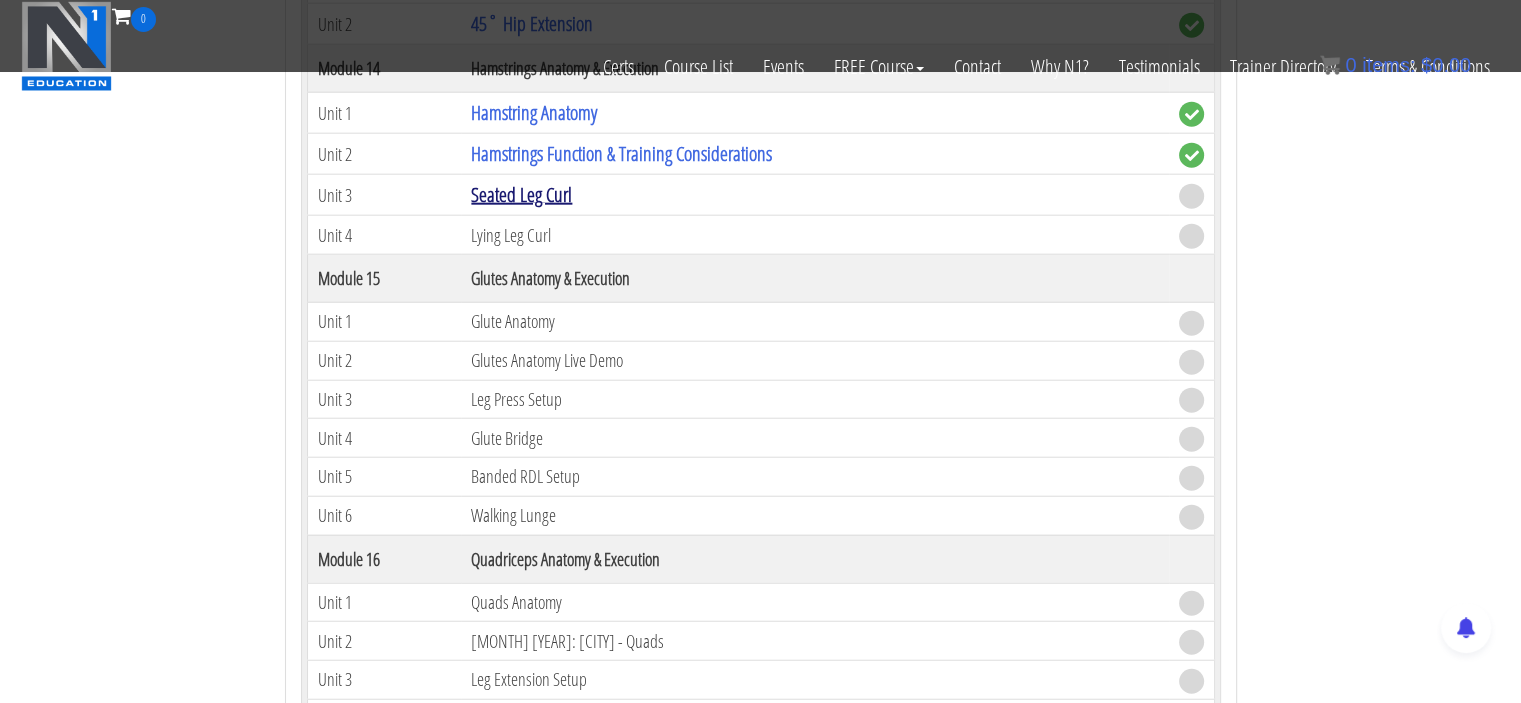 click on "Seated Leg Curl" at bounding box center (521, 194) 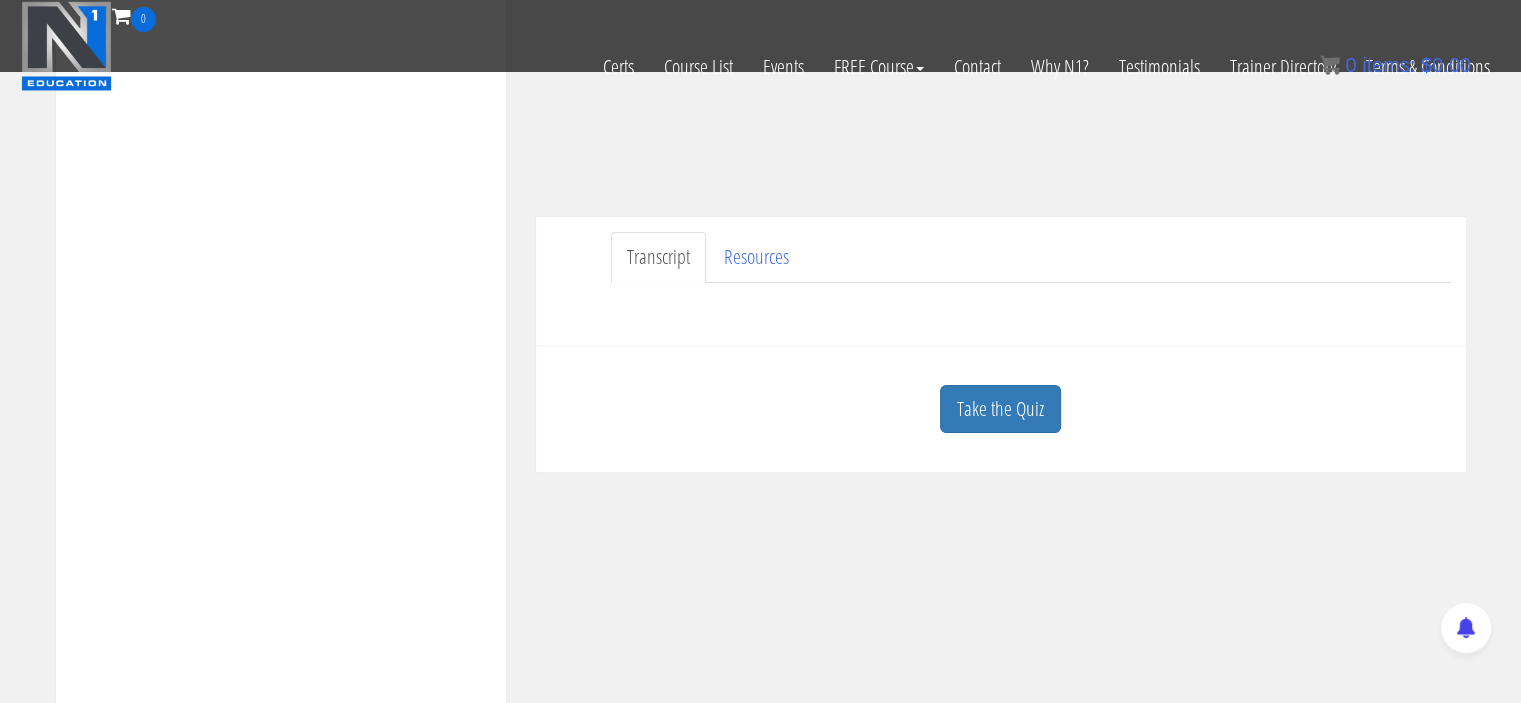 scroll, scrollTop: 443, scrollLeft: 0, axis: vertical 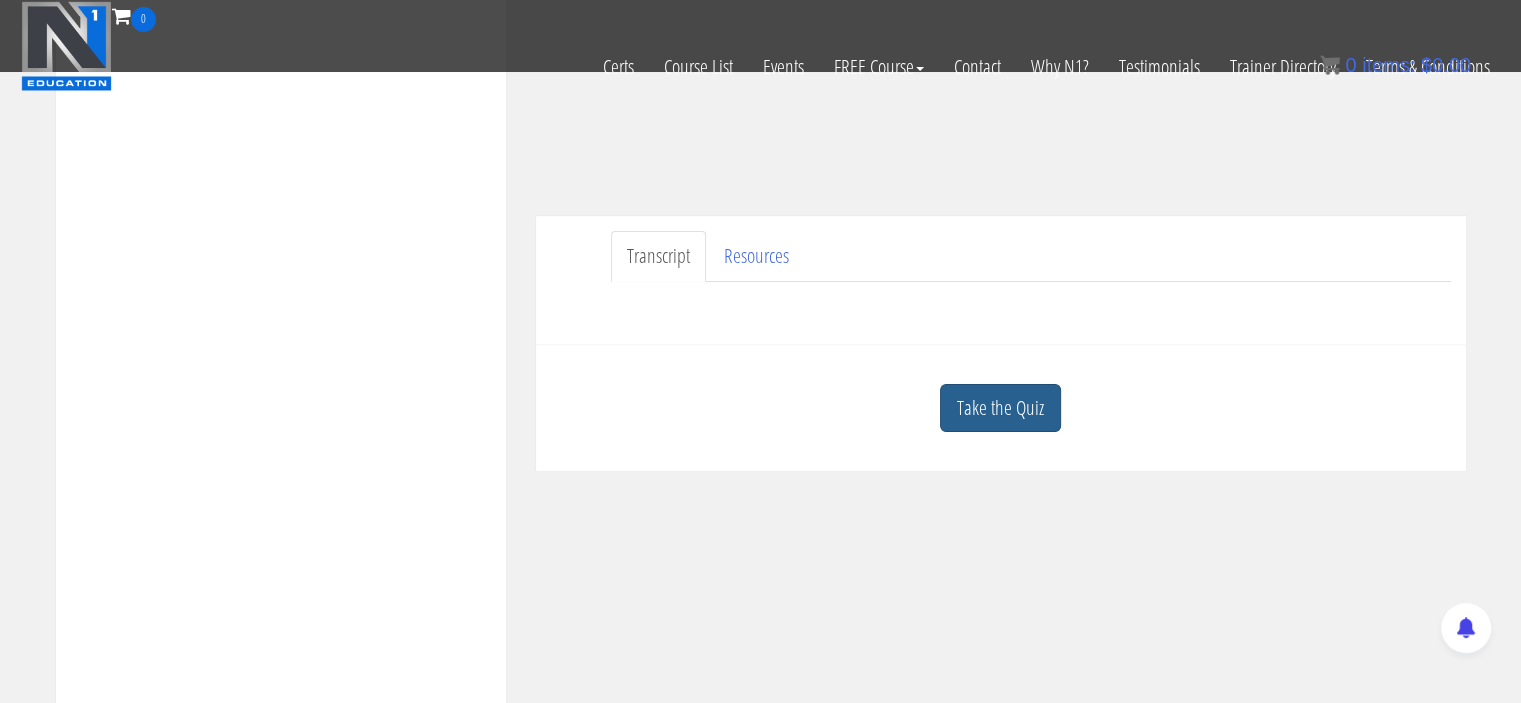 click on "Take the Quiz" at bounding box center [1000, 408] 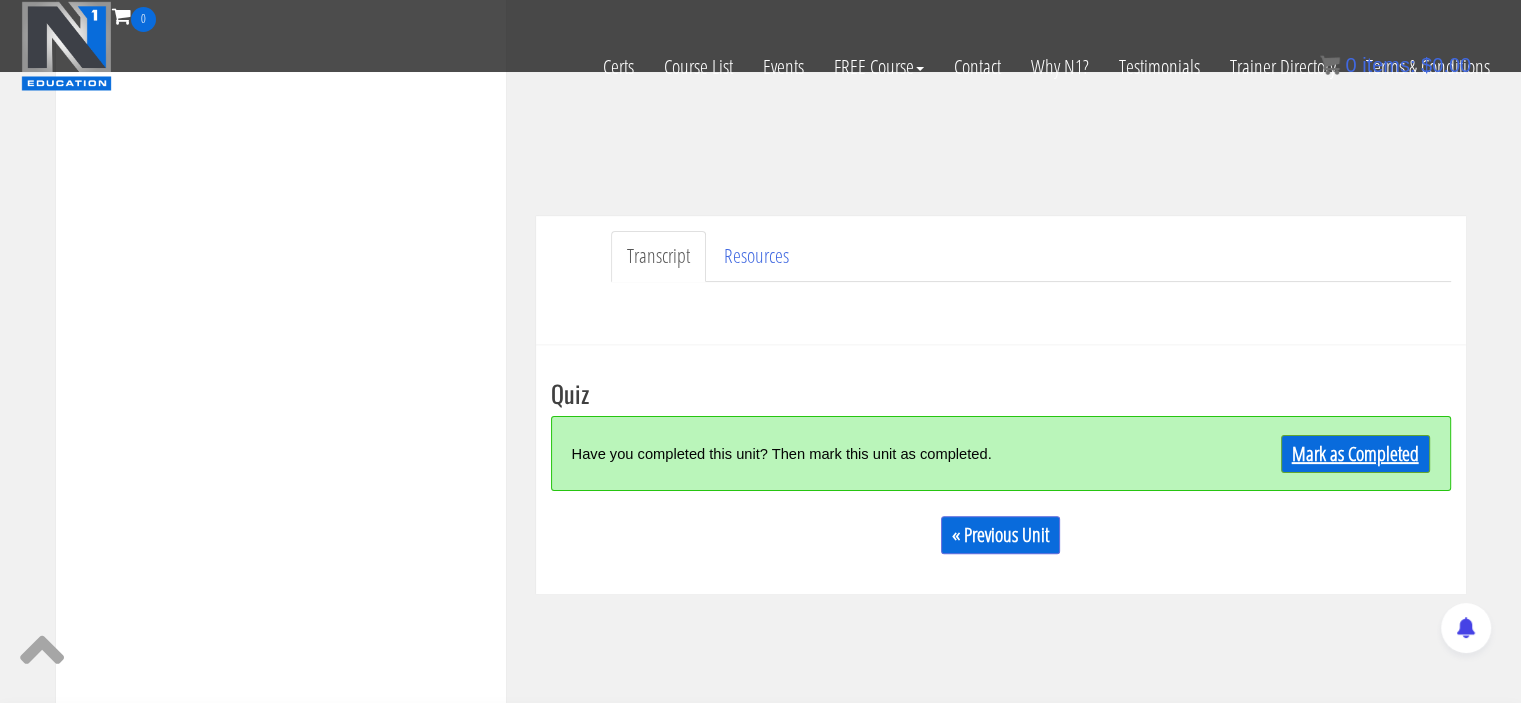 click on "Mark as Completed" at bounding box center (1355, 454) 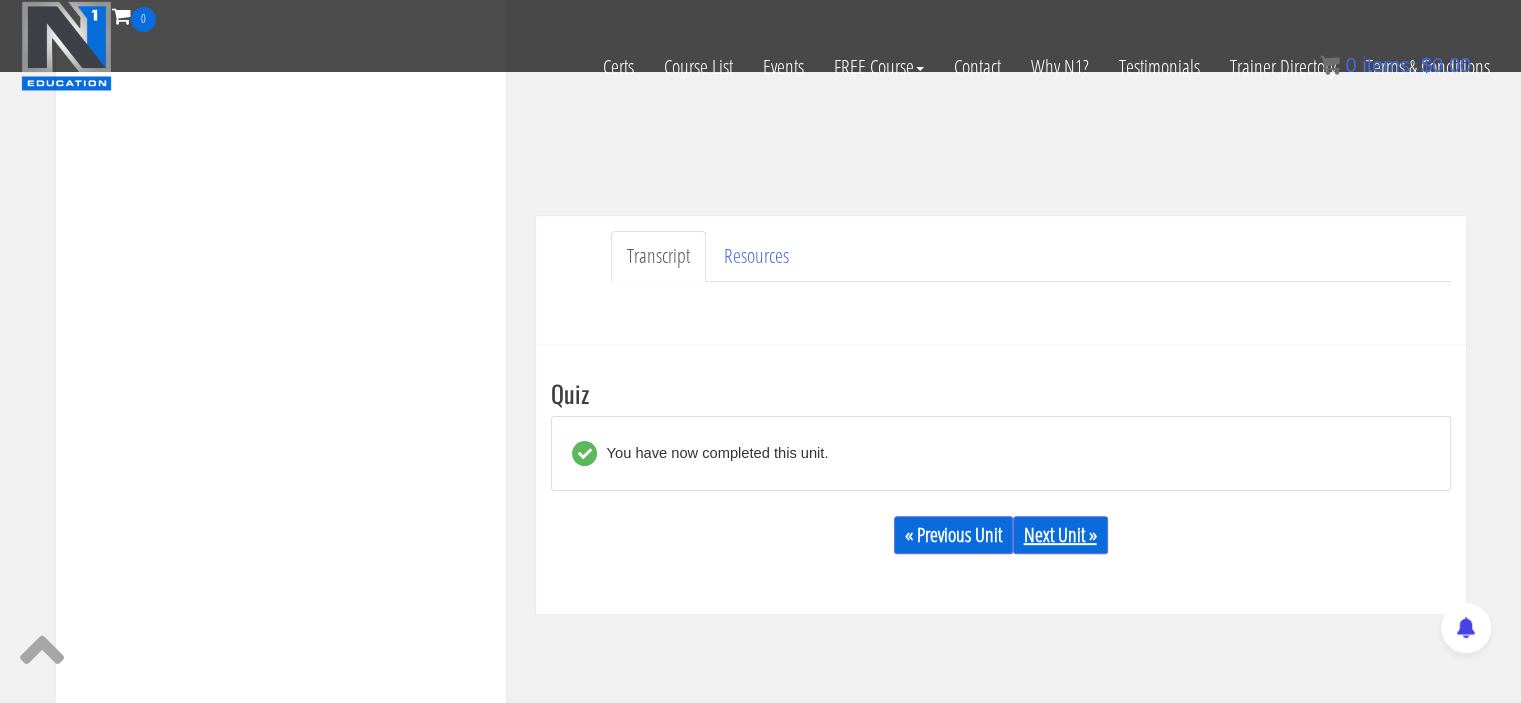 click on "Next Unit »" at bounding box center (1060, 535) 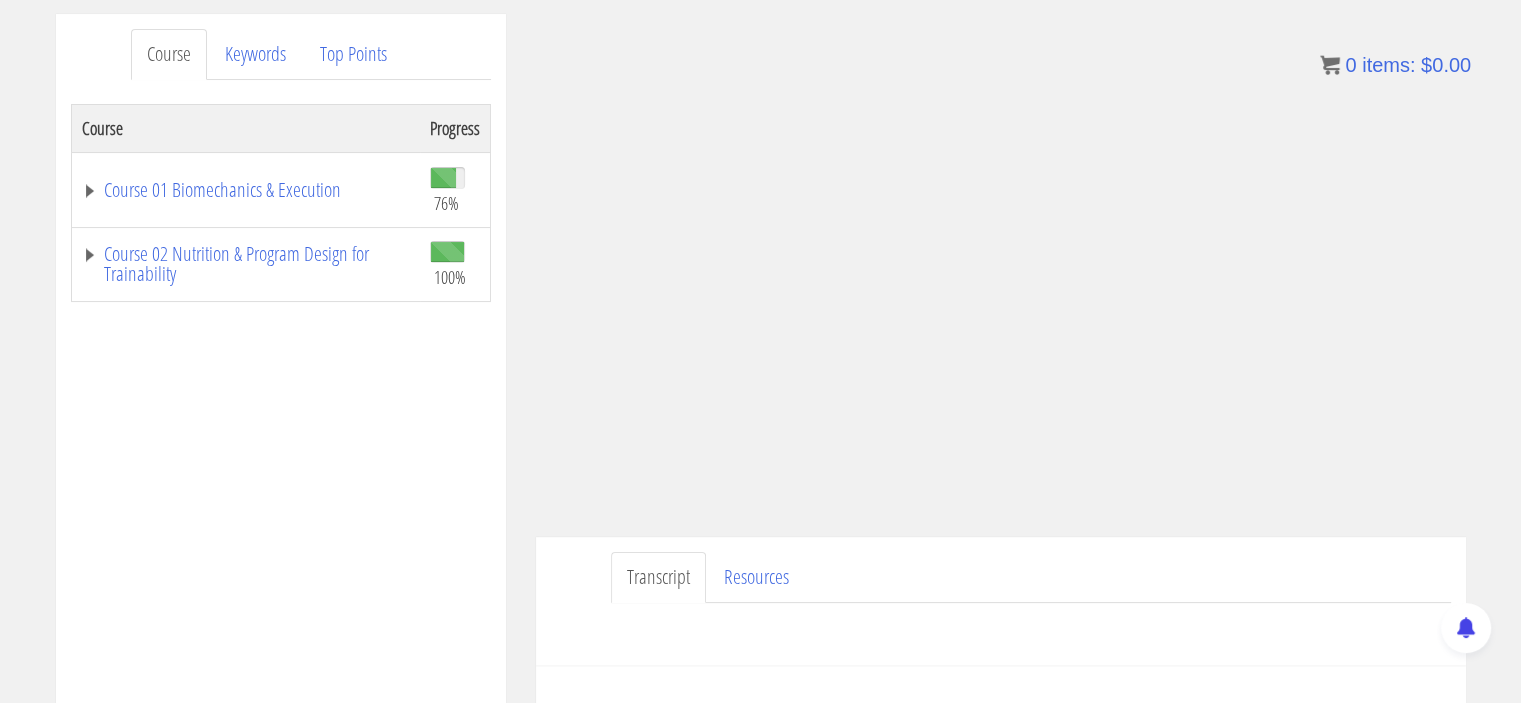 scroll, scrollTop: 456, scrollLeft: 0, axis: vertical 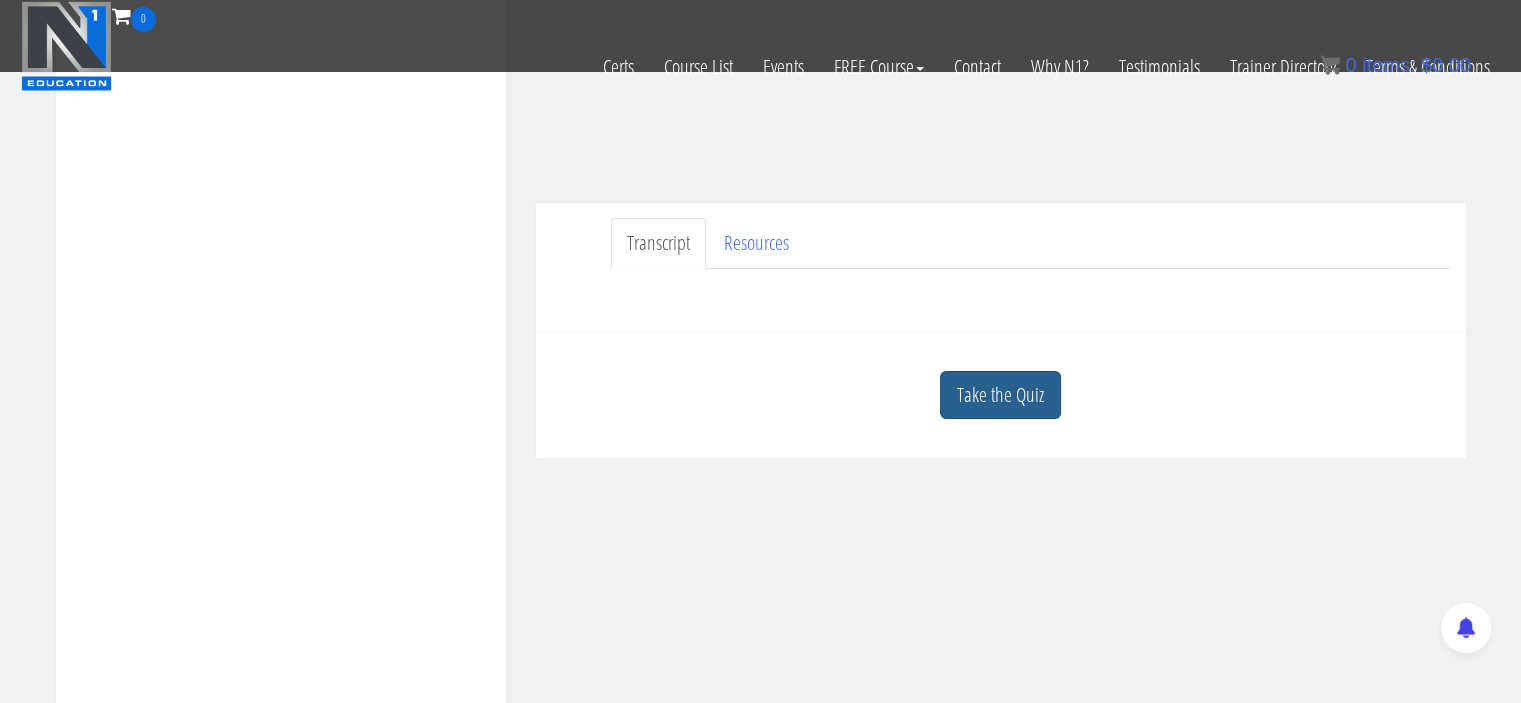 click on "Take the Quiz" at bounding box center [1000, 395] 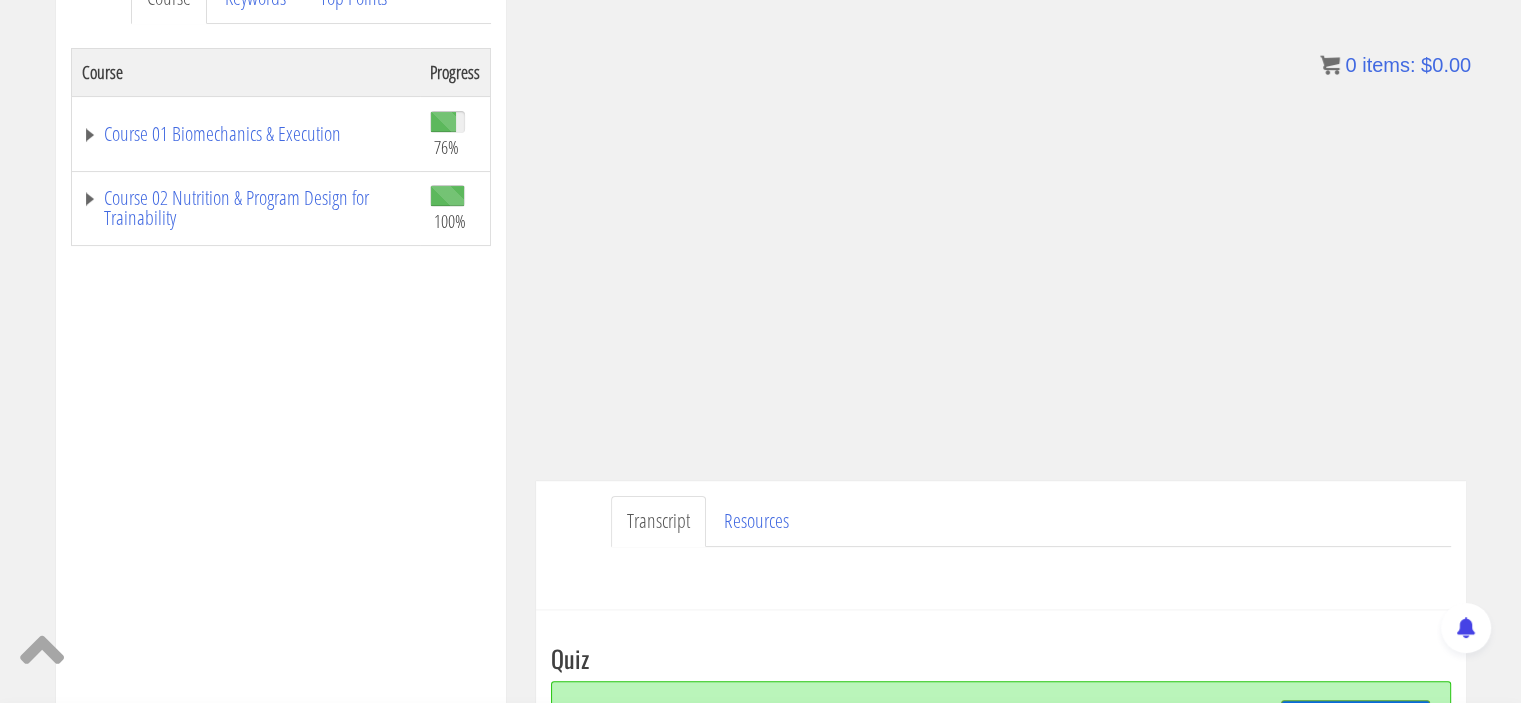 scroll, scrollTop: 383, scrollLeft: 0, axis: vertical 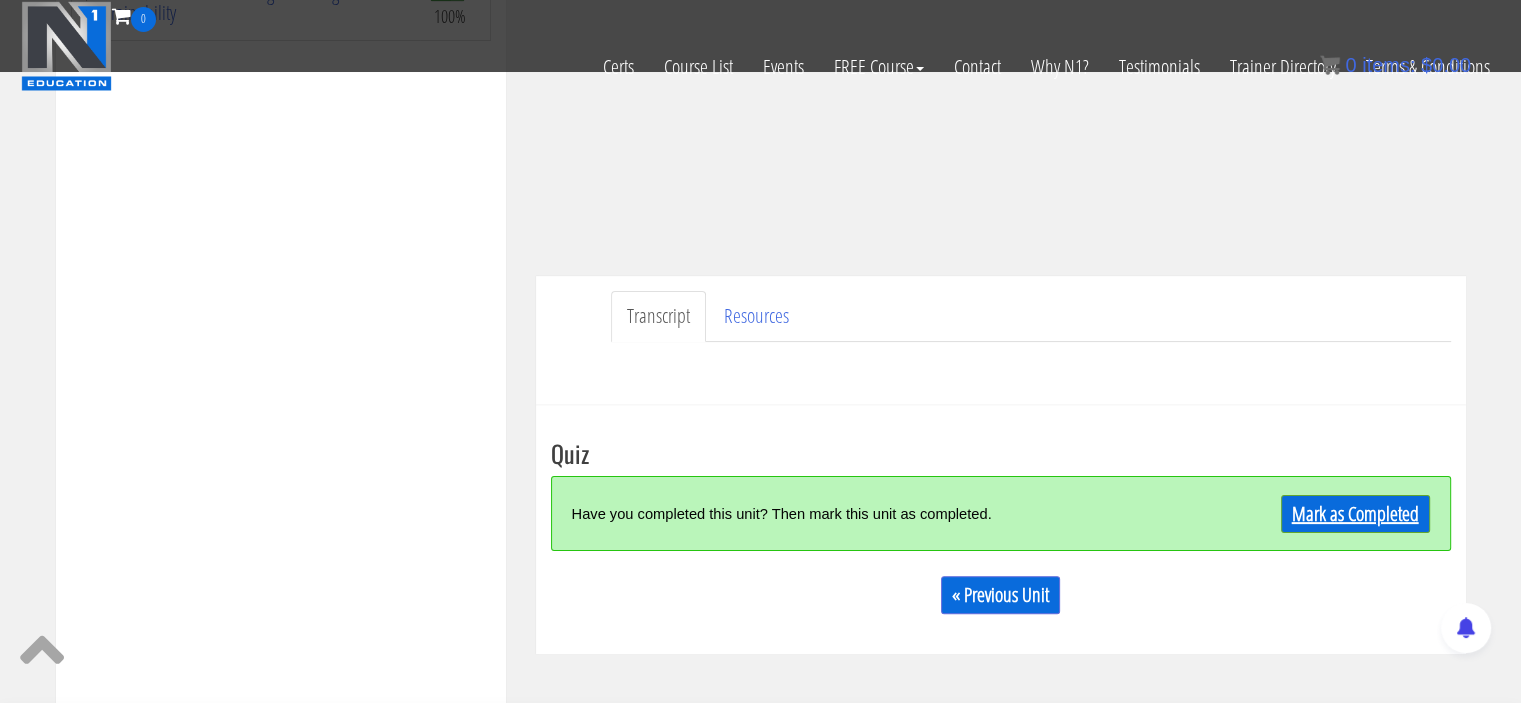 click on "Mark as Completed" at bounding box center (1355, 514) 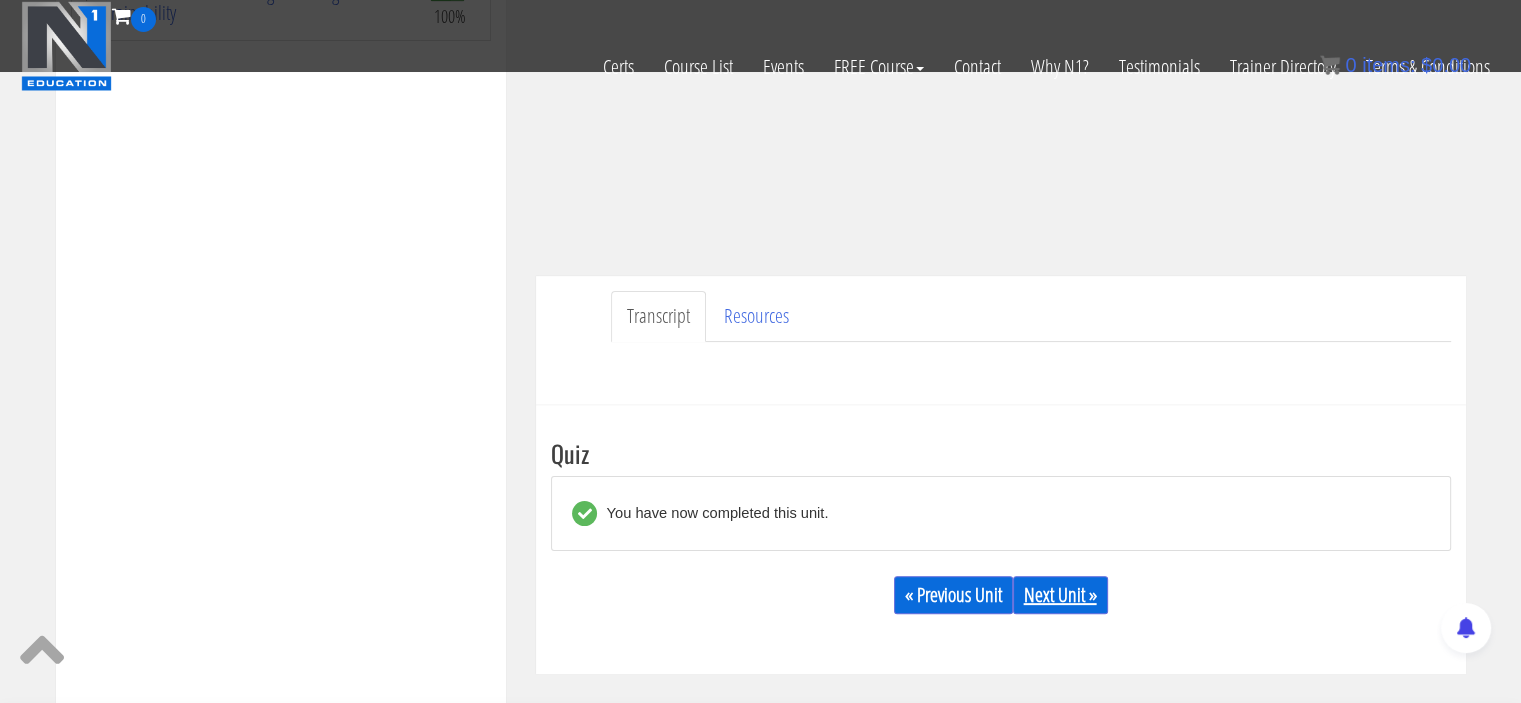 click on "Next Unit »" at bounding box center (1060, 595) 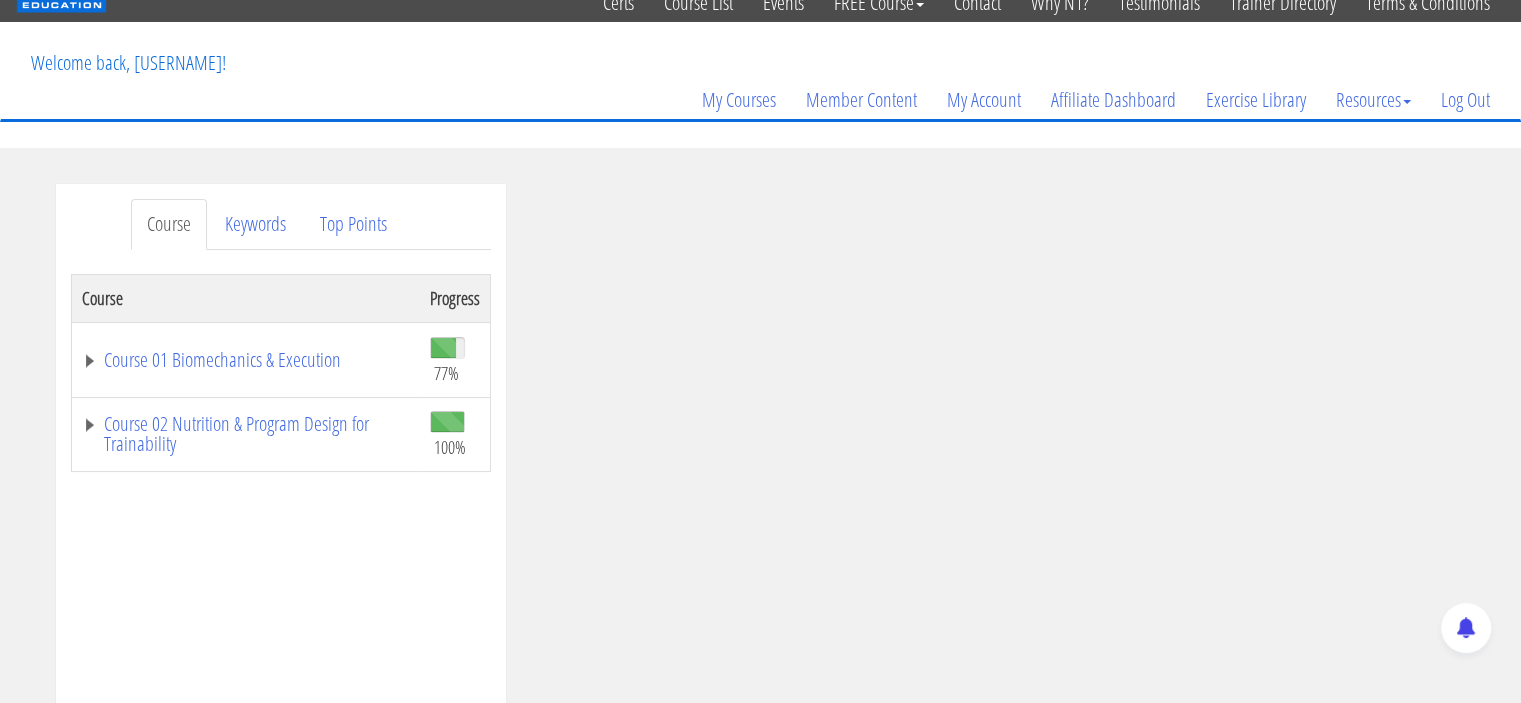 scroll, scrollTop: 79, scrollLeft: 0, axis: vertical 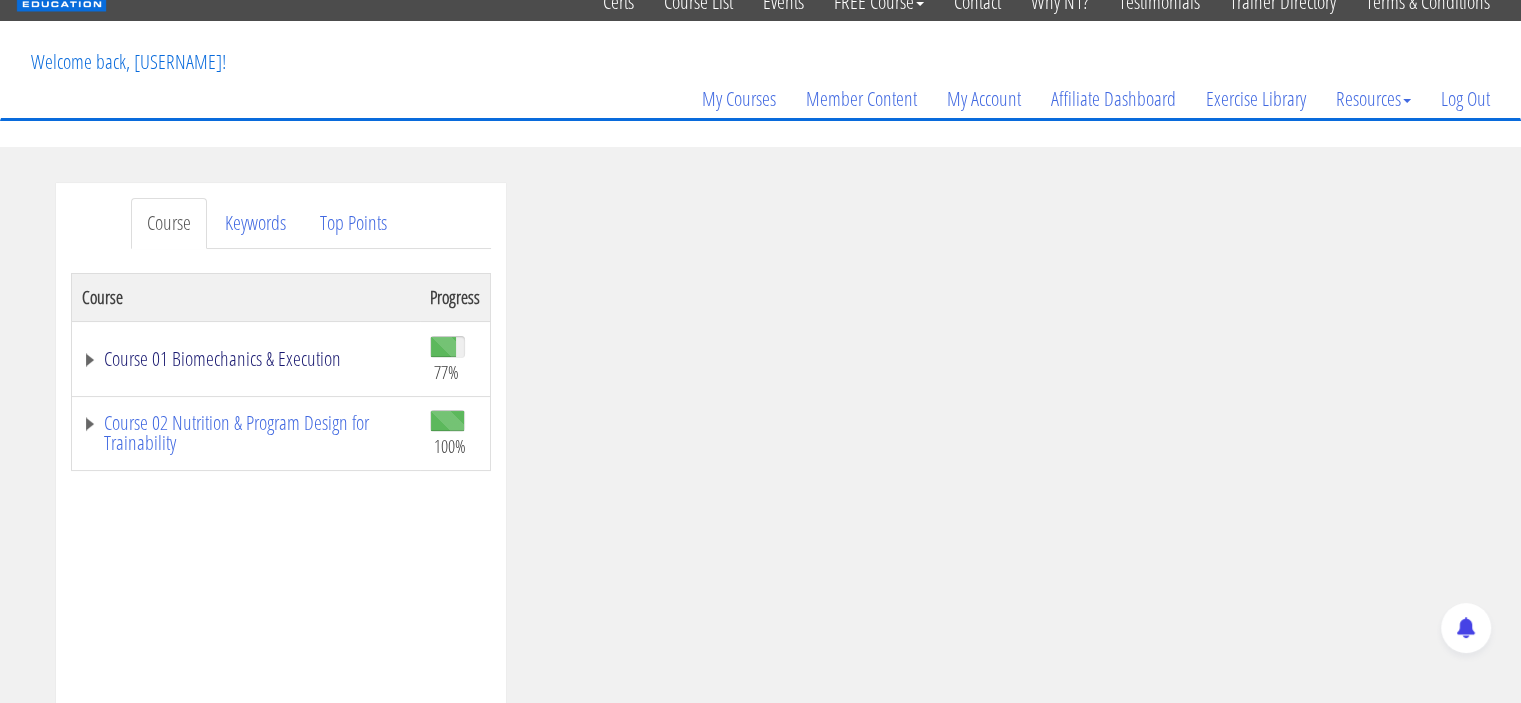 click on "Course 01 Biomechanics & Execution" at bounding box center (246, 359) 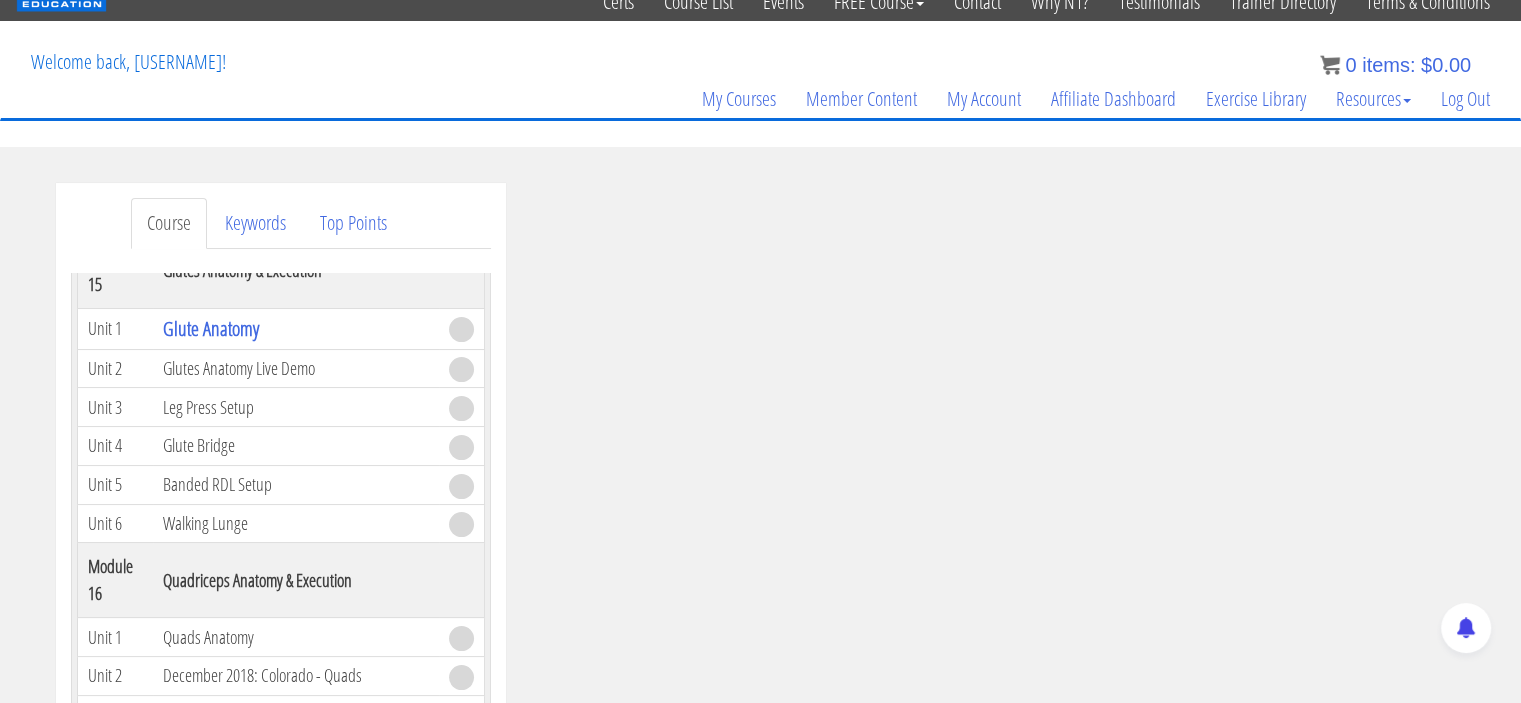 scroll, scrollTop: 5376, scrollLeft: 0, axis: vertical 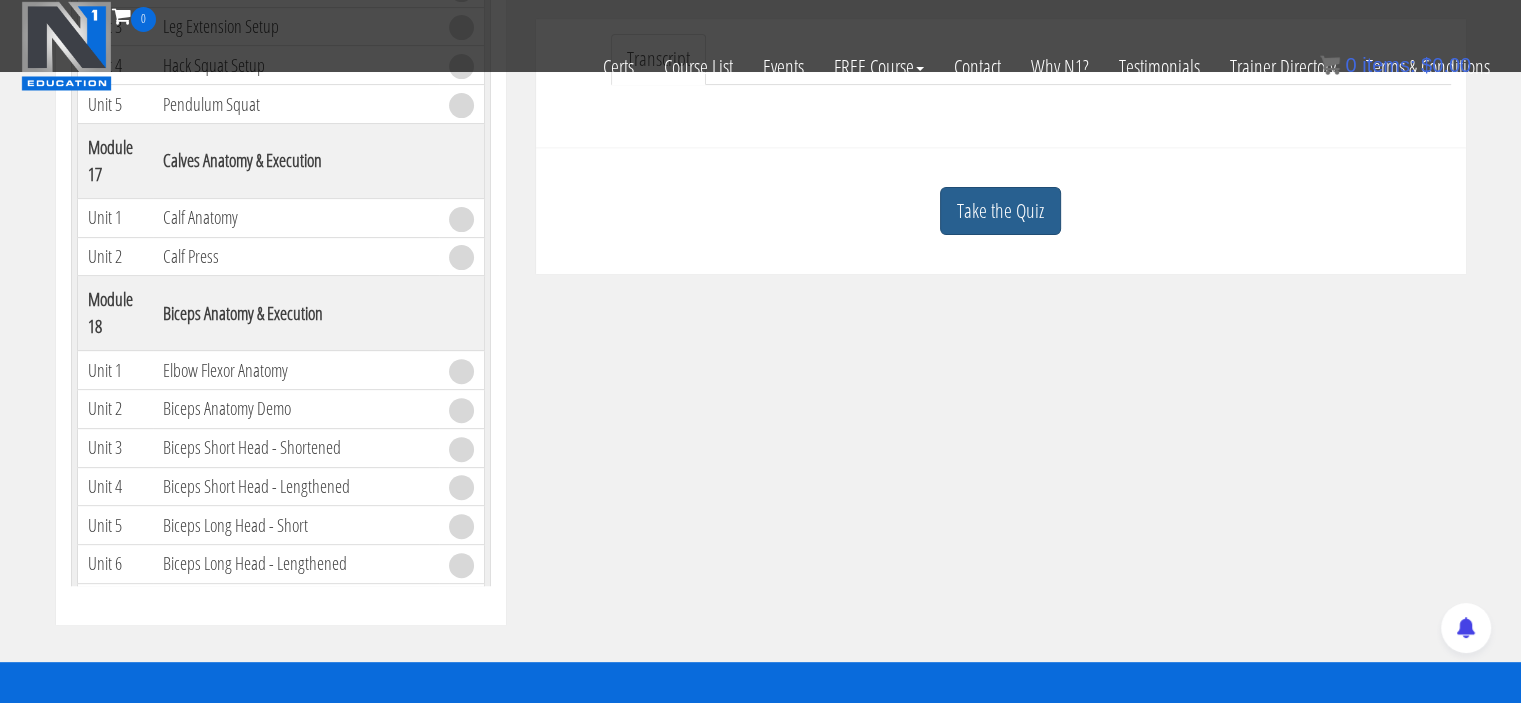 click on "Take the Quiz" at bounding box center (1000, 211) 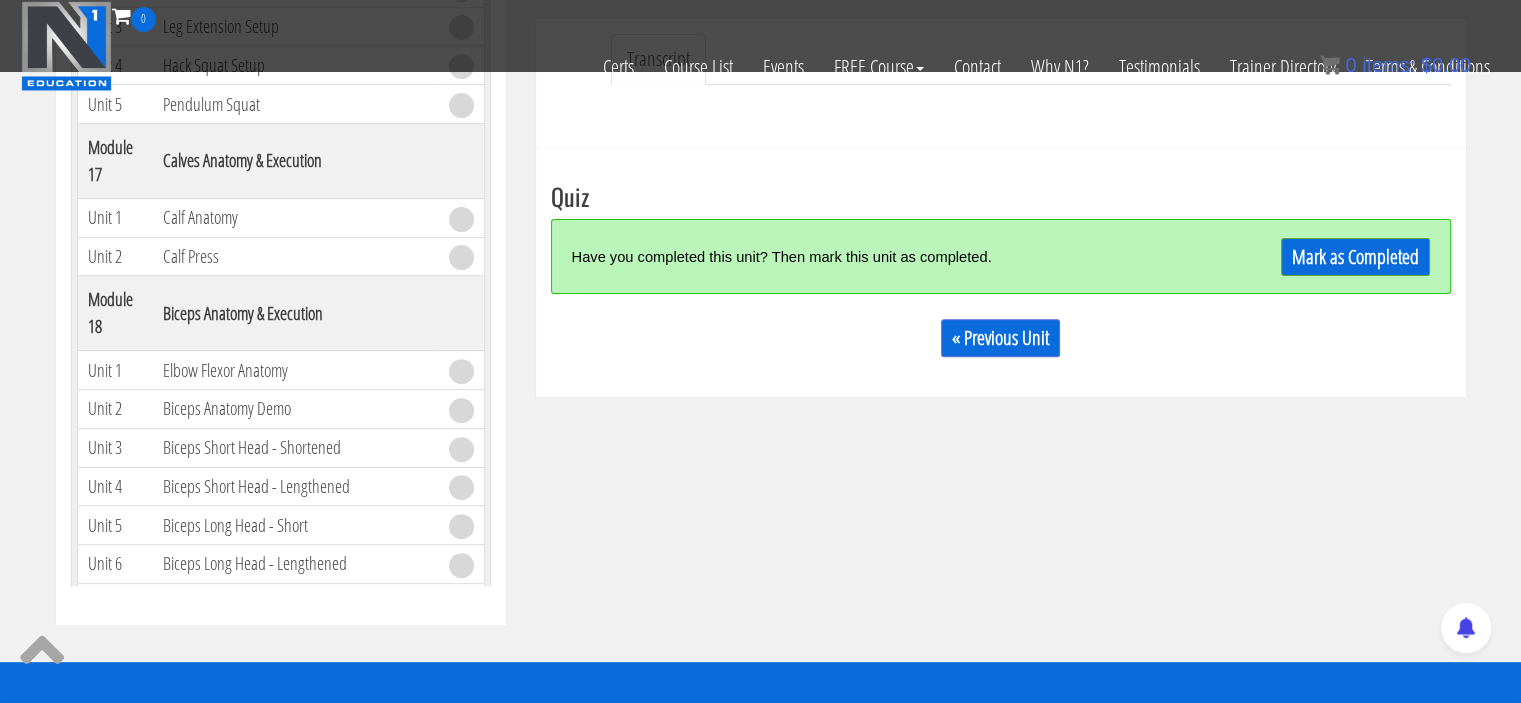 click on "Have you completed this unit? Then mark this unit as completed.
Mark as Completed" at bounding box center [1001, 256] 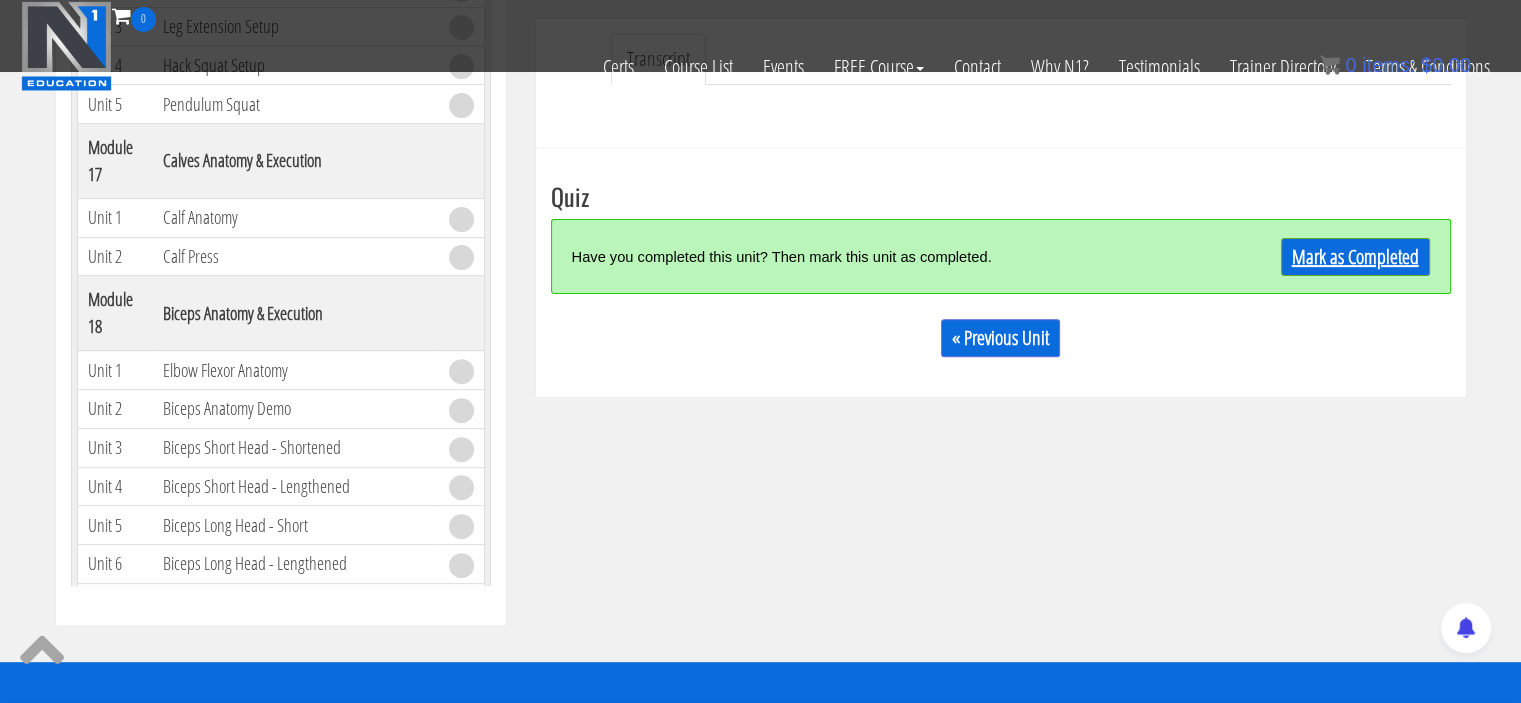 click on "Mark as Completed" at bounding box center [1355, 257] 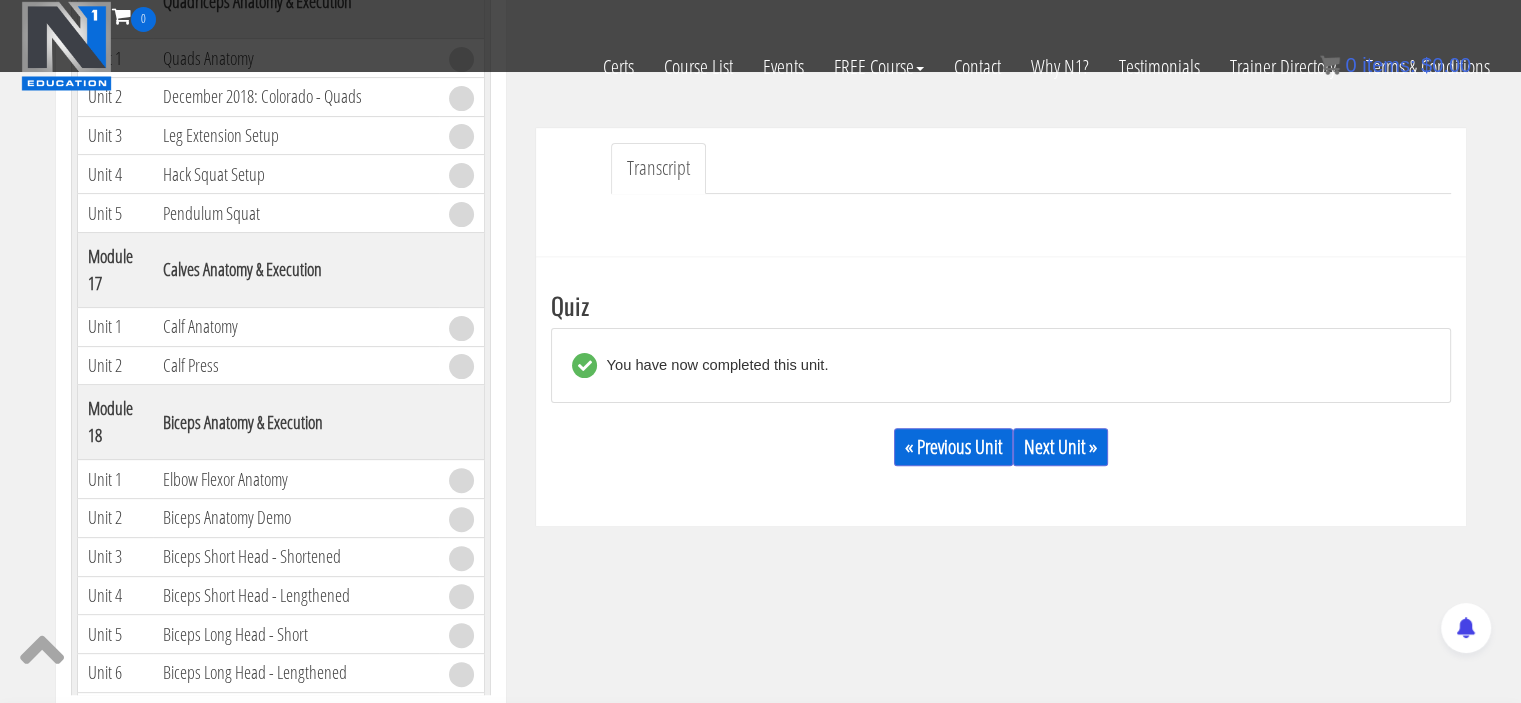 scroll, scrollTop: 535, scrollLeft: 0, axis: vertical 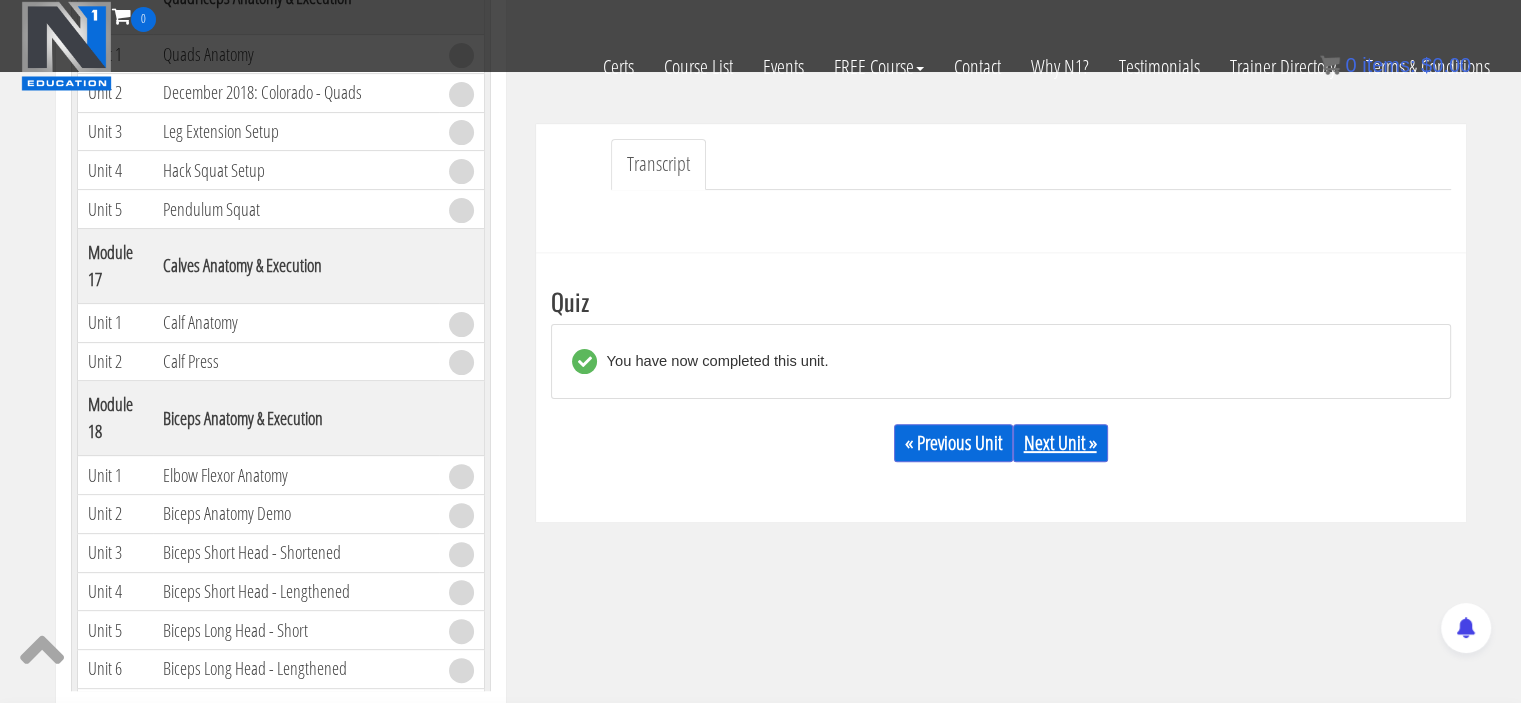 click on "Next Unit »" at bounding box center [1060, 443] 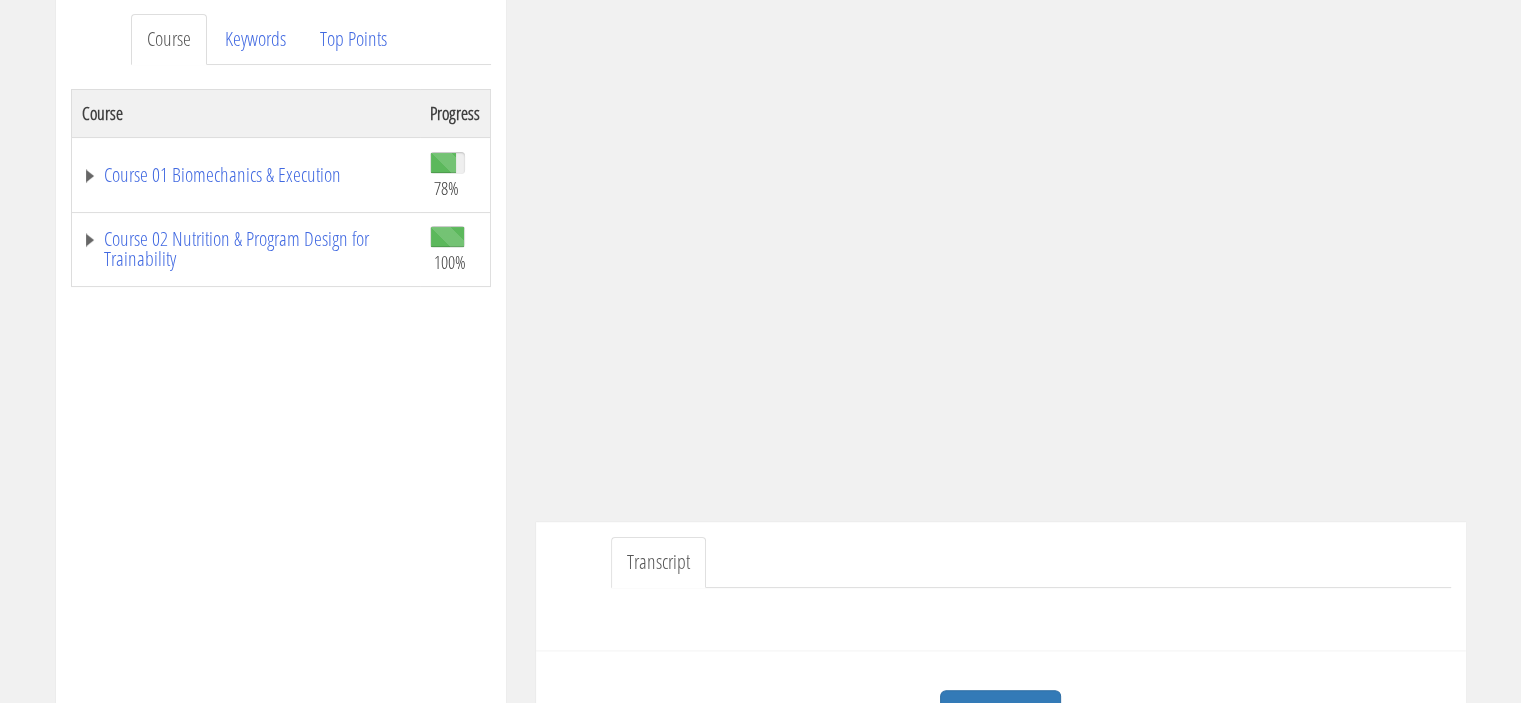 scroll, scrollTop: 264, scrollLeft: 0, axis: vertical 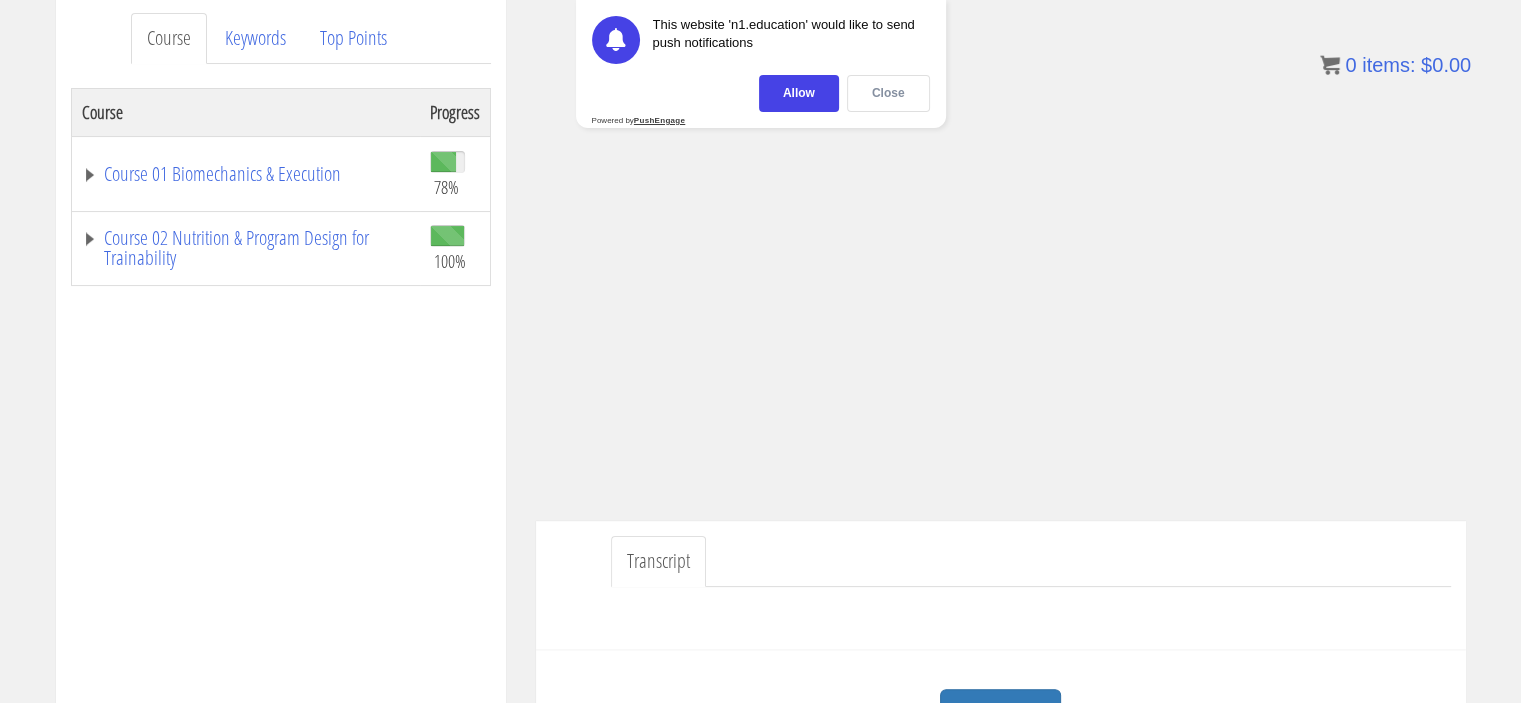 click on "Close" at bounding box center [888, 93] 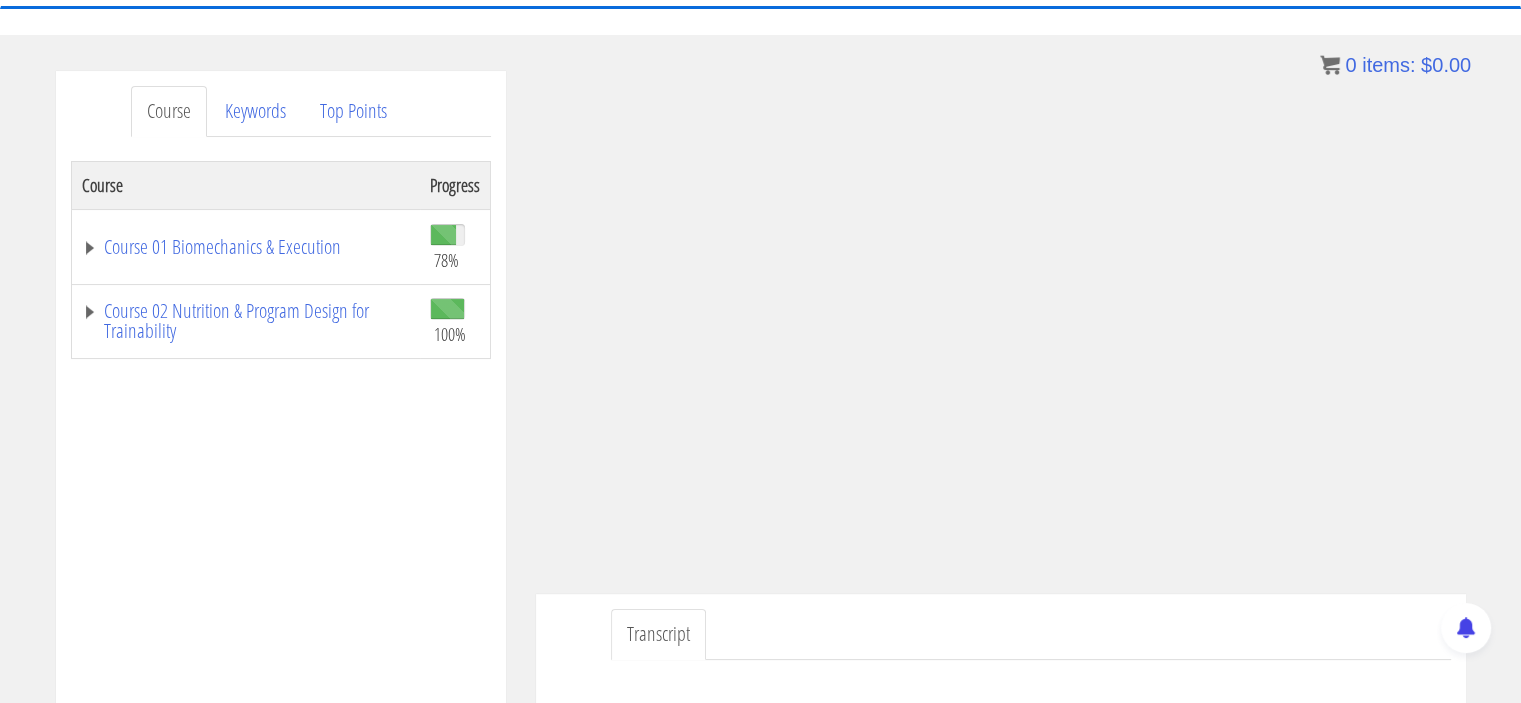 scroll, scrollTop: 316, scrollLeft: 0, axis: vertical 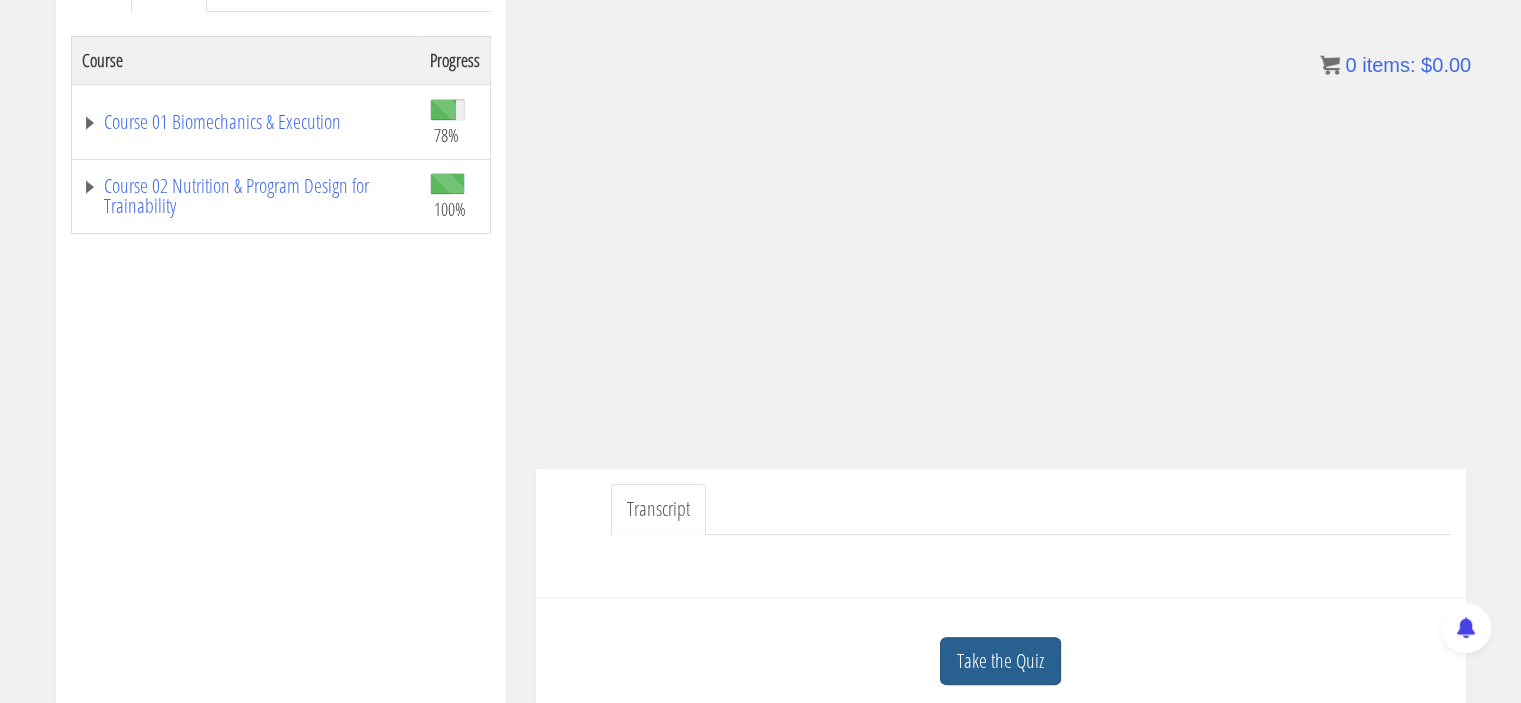 click on "Take the Quiz" at bounding box center (1000, 661) 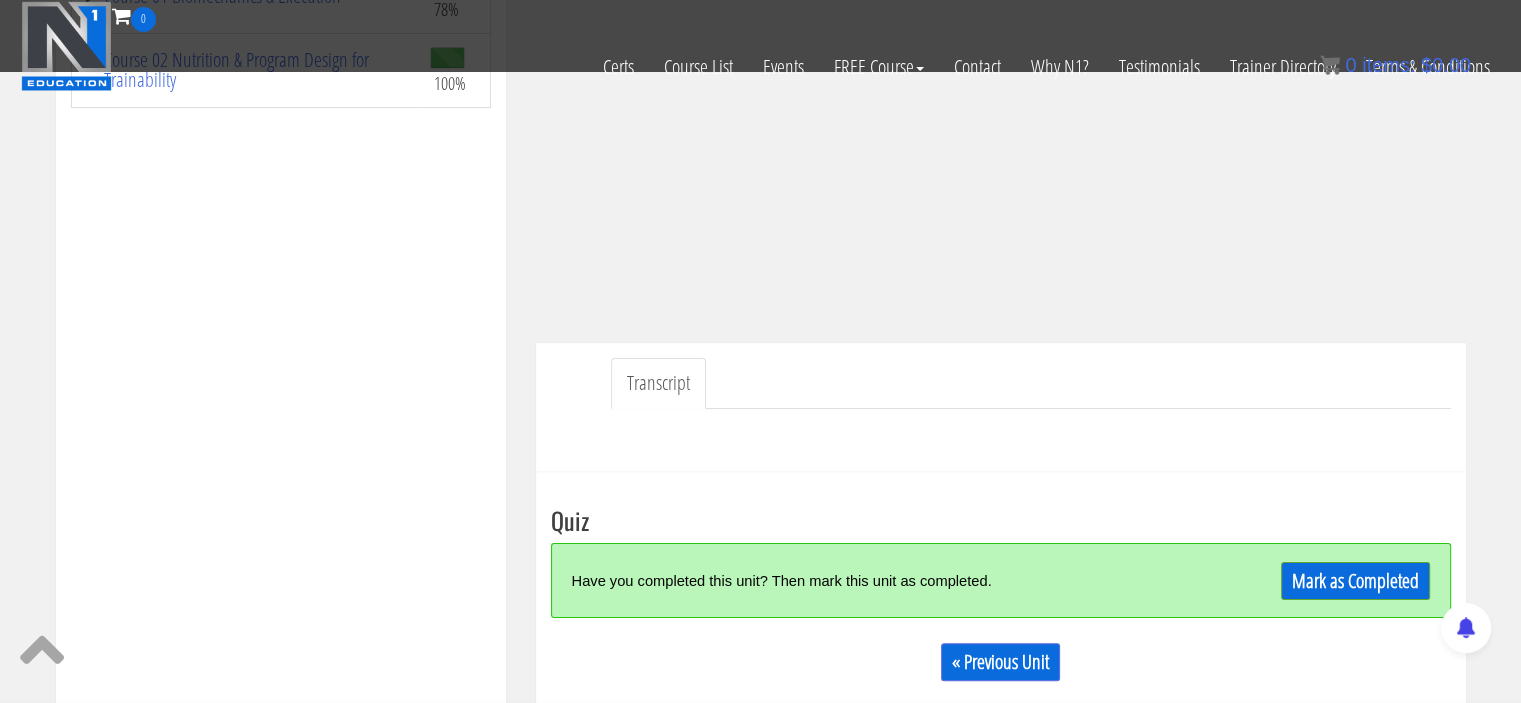 scroll, scrollTop: 404, scrollLeft: 0, axis: vertical 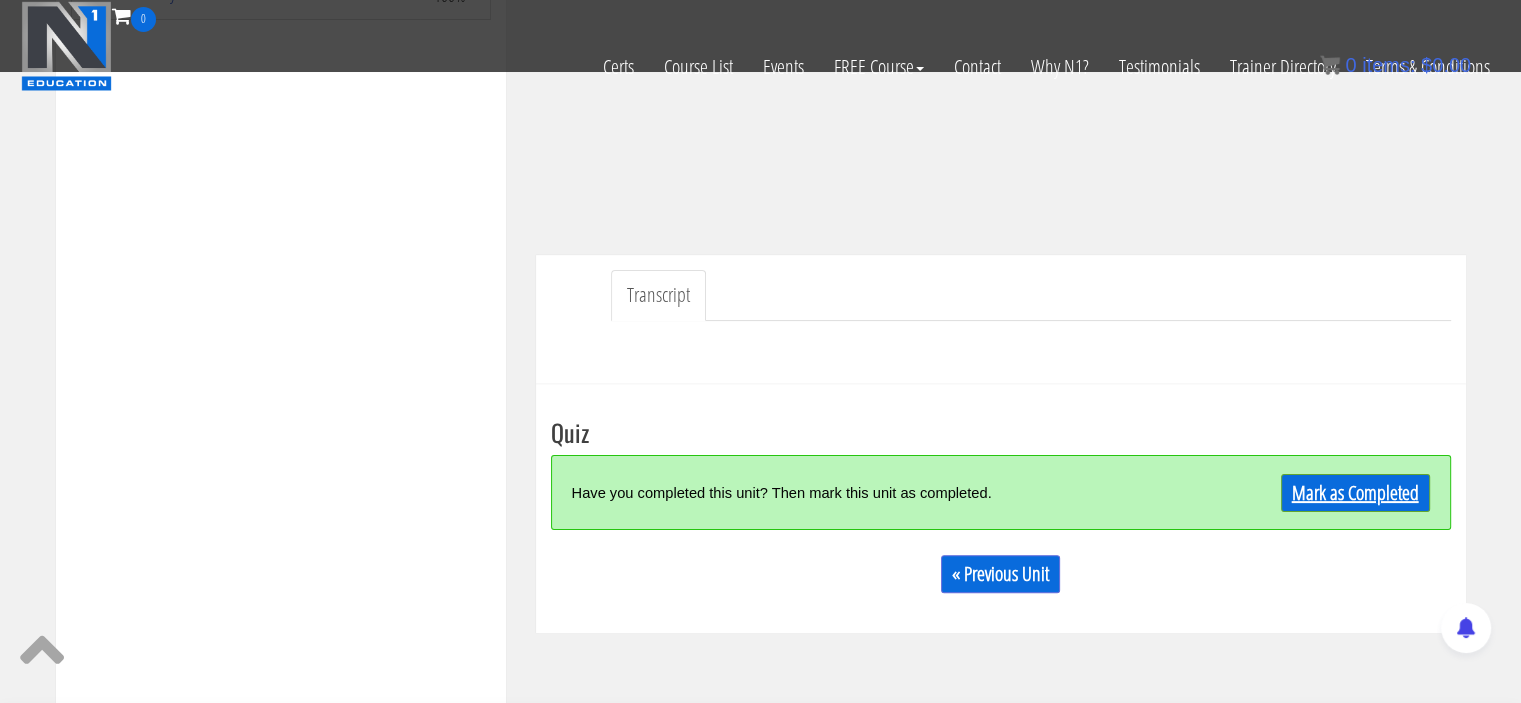 click on "Mark as Completed" at bounding box center (1355, 493) 